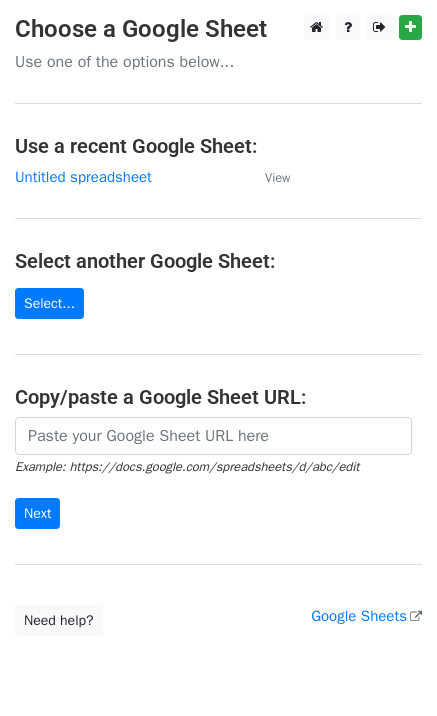 scroll, scrollTop: 0, scrollLeft: 0, axis: both 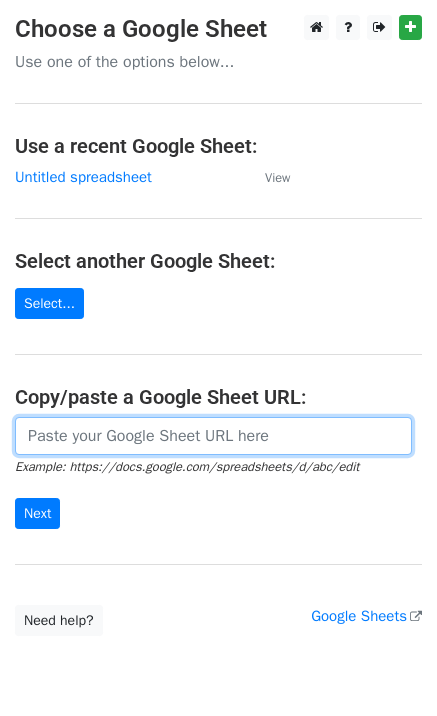 click at bounding box center (213, 436) 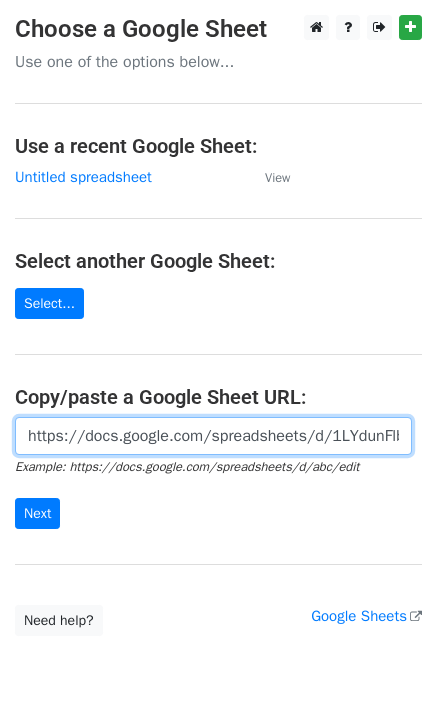 scroll, scrollTop: 0, scrollLeft: 435, axis: horizontal 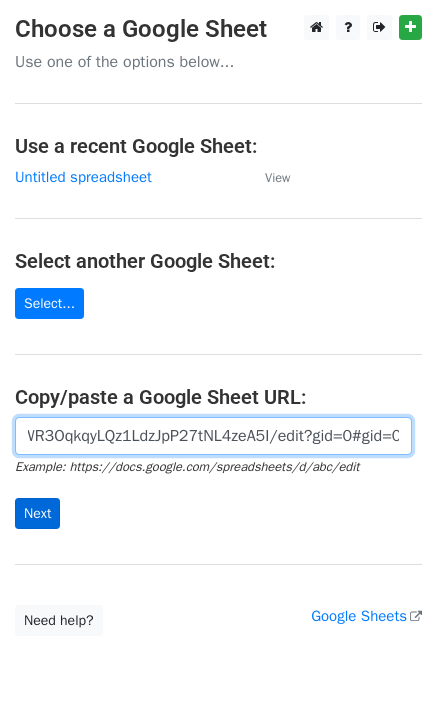 type on "https://docs.google.com/spreadsheets/d/1LYdunFlblHZdN8WR3OqkqyLQz1LdzJpP27tNL4zeA5I/edit?gid=0#gid=0" 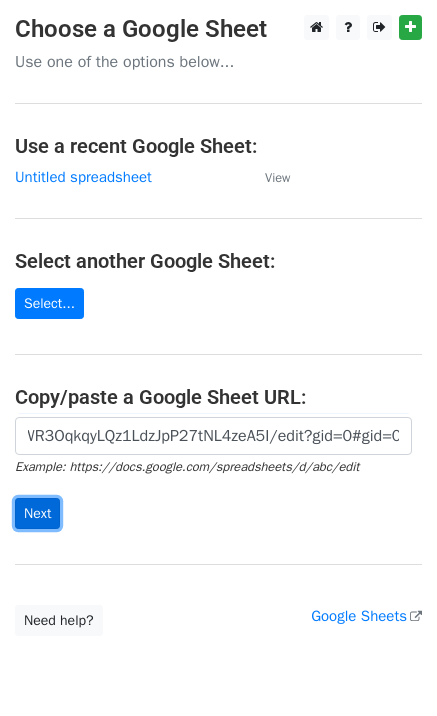 scroll, scrollTop: 0, scrollLeft: 0, axis: both 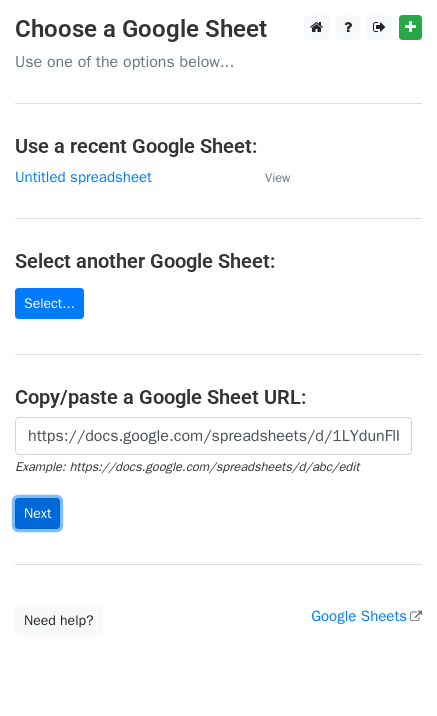 click on "Next" at bounding box center [37, 513] 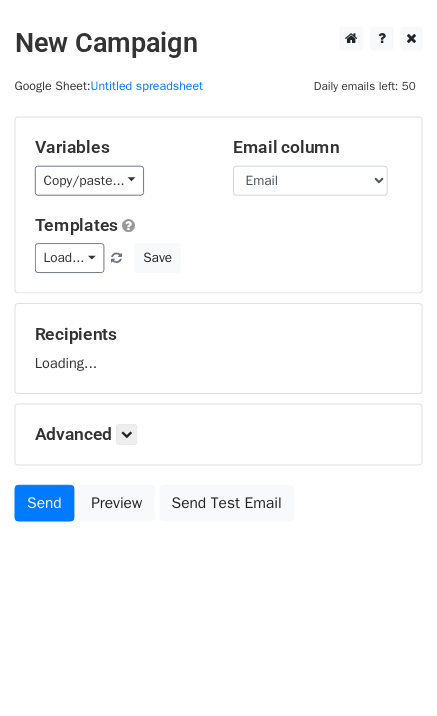 scroll, scrollTop: 0, scrollLeft: 0, axis: both 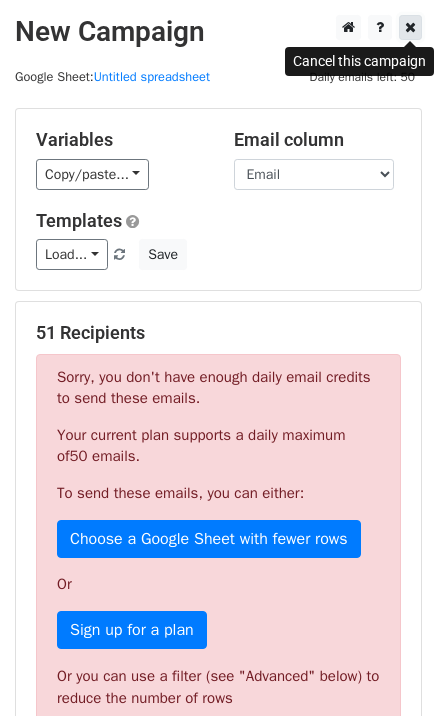 click at bounding box center [410, 27] 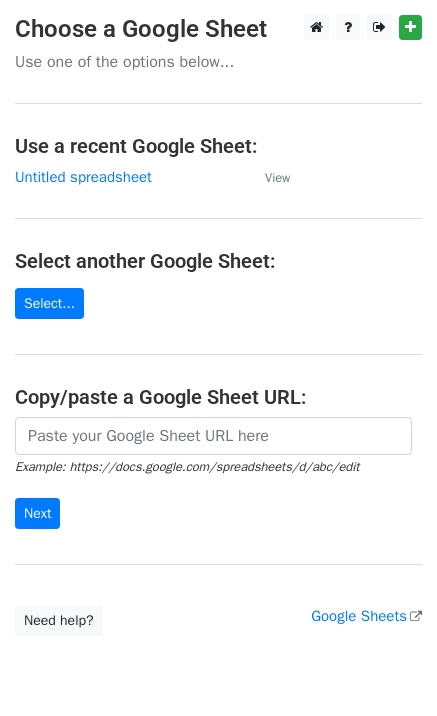 scroll, scrollTop: 0, scrollLeft: 0, axis: both 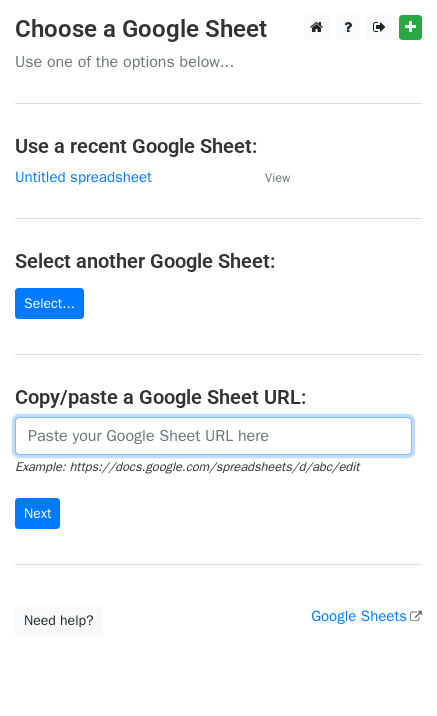 click at bounding box center [213, 436] 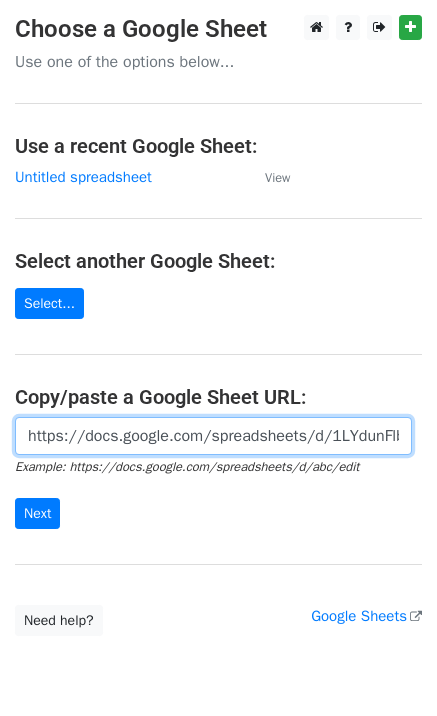scroll, scrollTop: 0, scrollLeft: 435, axis: horizontal 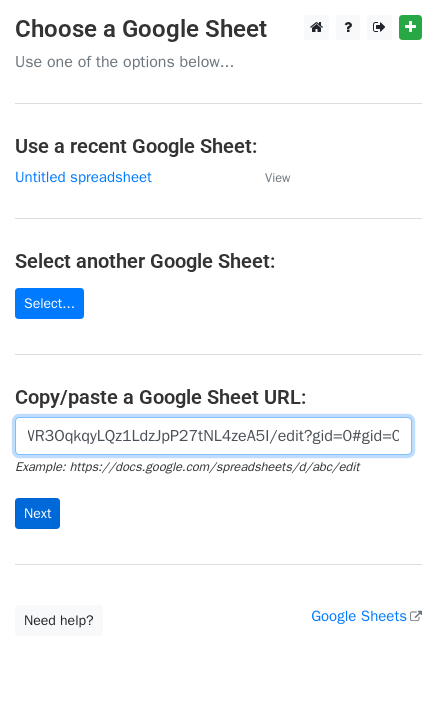 type on "https://docs.google.com/spreadsheets/d/1LYdunFlblHZdN8WR3OqkqyLQz1LdzJpP27tNL4zeA5I/edit?gid=0#gid=0" 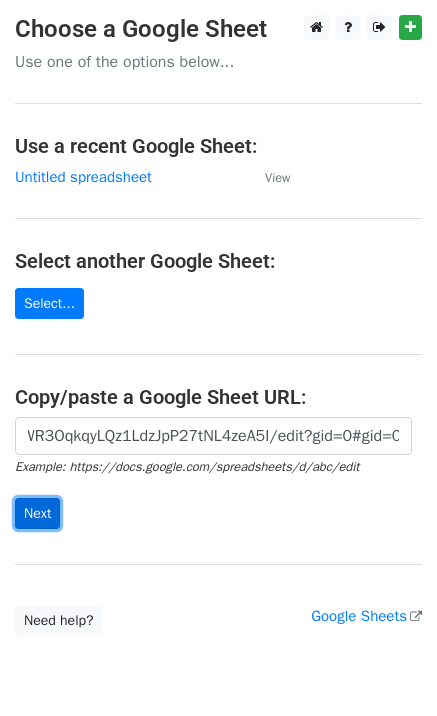 scroll, scrollTop: 0, scrollLeft: 0, axis: both 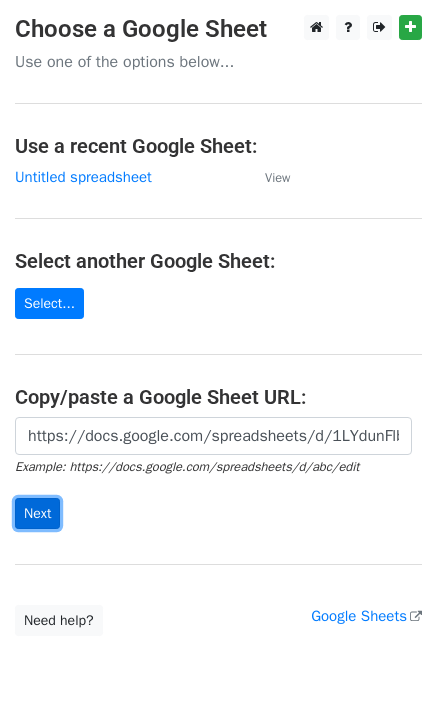 click on "Next" at bounding box center [37, 513] 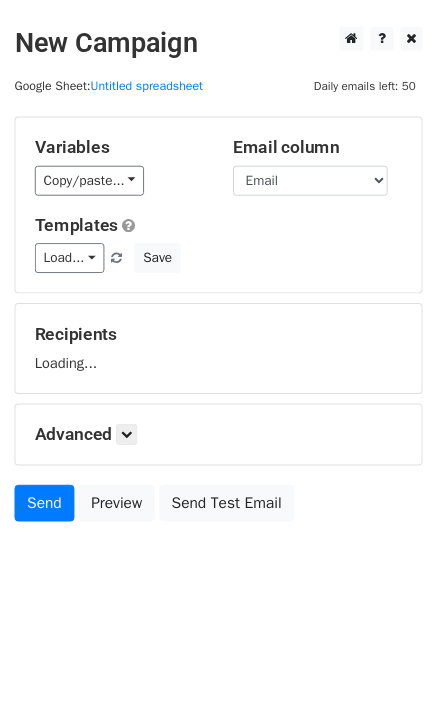 scroll, scrollTop: 0, scrollLeft: 0, axis: both 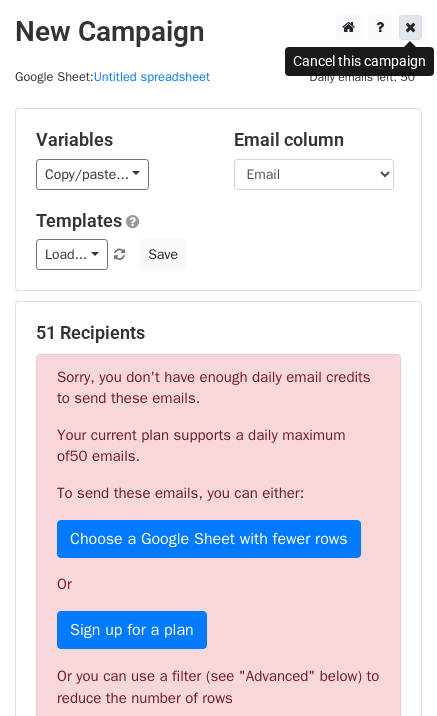 click at bounding box center (410, 27) 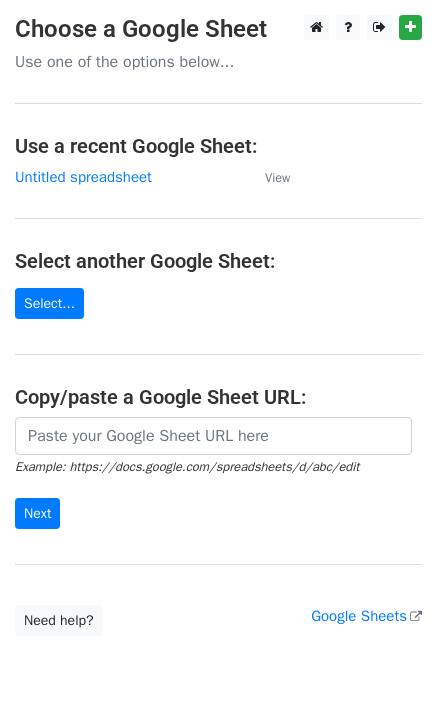scroll, scrollTop: 0, scrollLeft: 0, axis: both 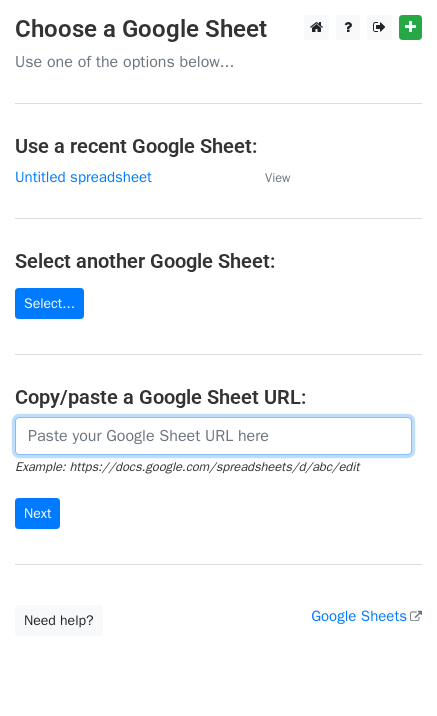 click at bounding box center [213, 436] 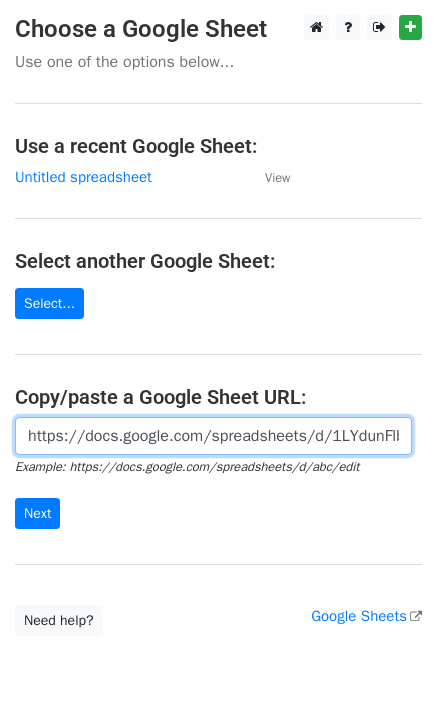 scroll, scrollTop: 0, scrollLeft: 435, axis: horizontal 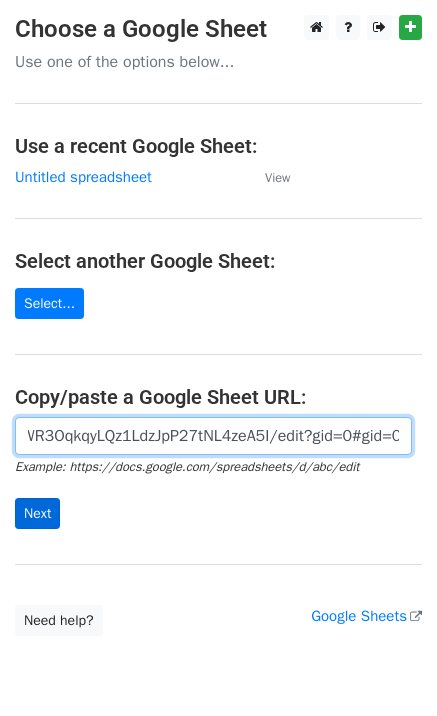 type on "https://docs.google.com/spreadsheets/d/1LYdunFlblHZdN8WR3OqkqyLQz1LdzJpP27tNL4zeA5I/edit?gid=0#gid=0" 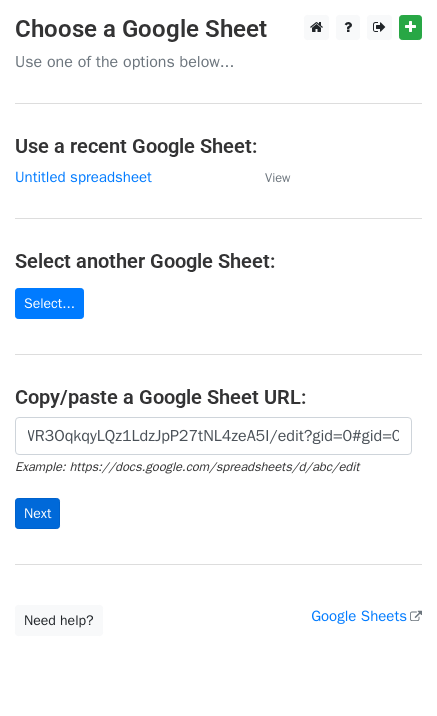scroll, scrollTop: 0, scrollLeft: 0, axis: both 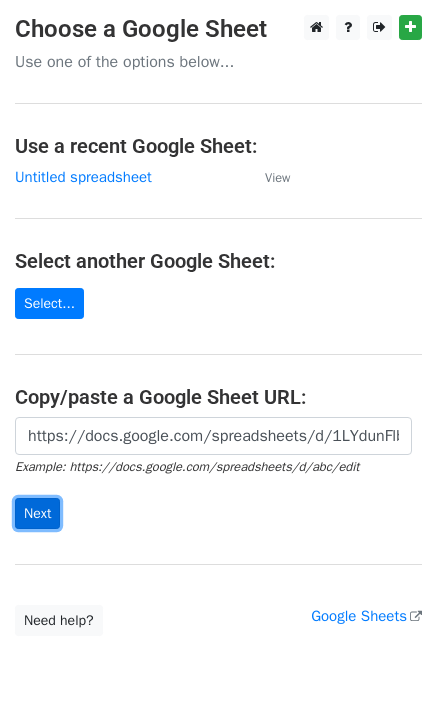 click on "Next" at bounding box center [37, 513] 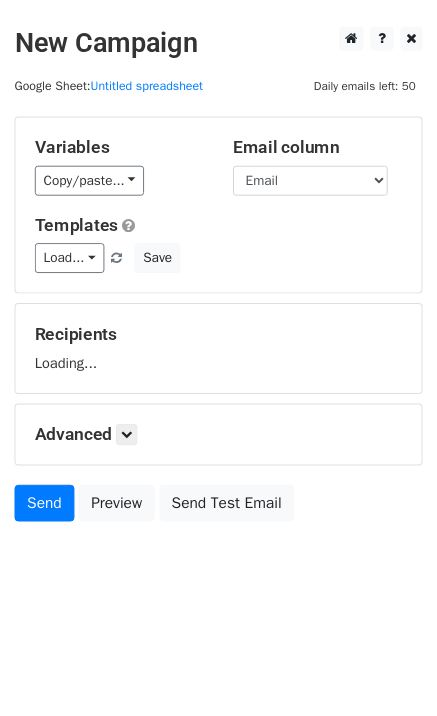 scroll, scrollTop: 0, scrollLeft: 0, axis: both 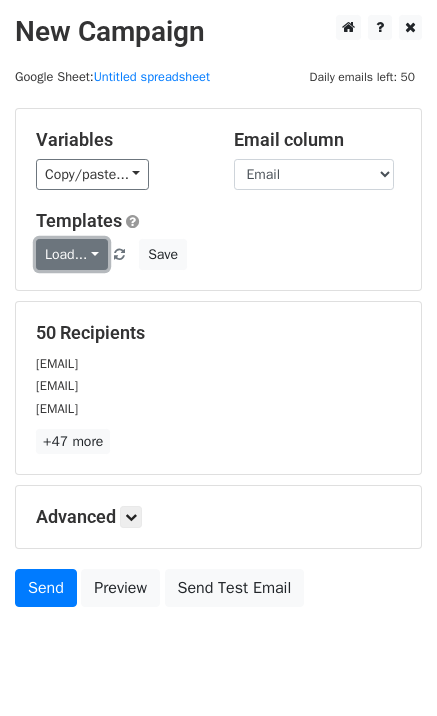 click on "Load..." at bounding box center [72, 254] 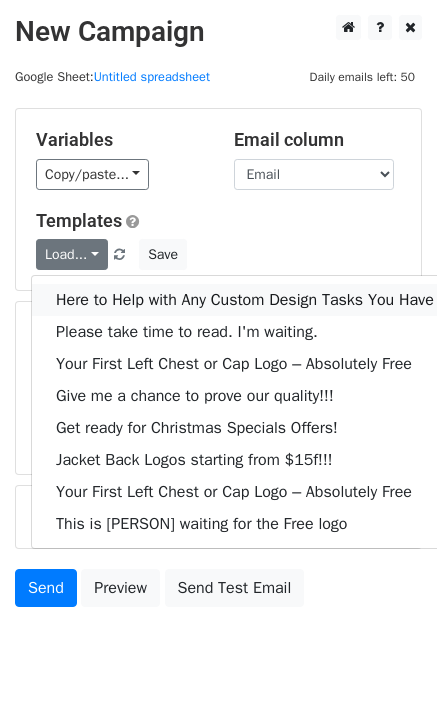 click on "Here to Help with Any Custom Design Tasks You Have" at bounding box center (245, 300) 